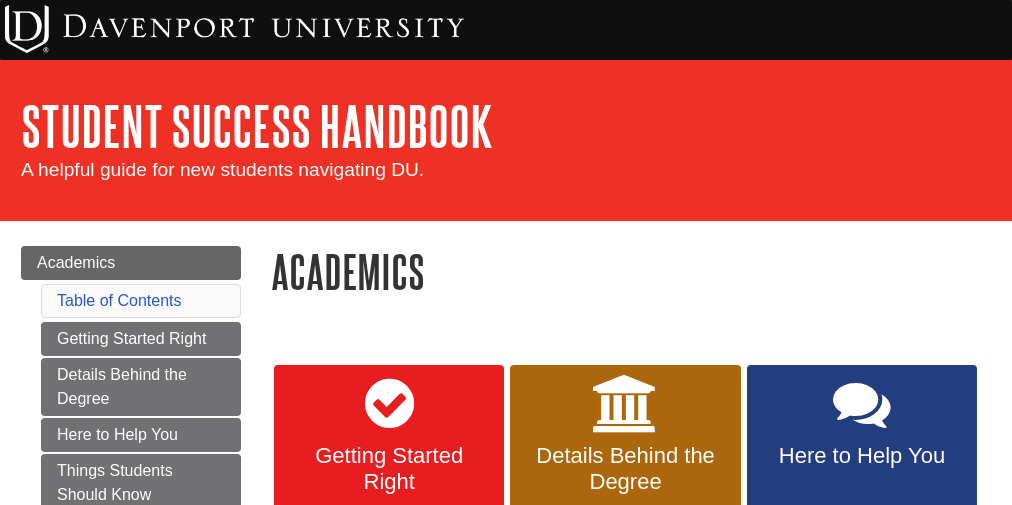 scroll, scrollTop: 0, scrollLeft: 0, axis: both 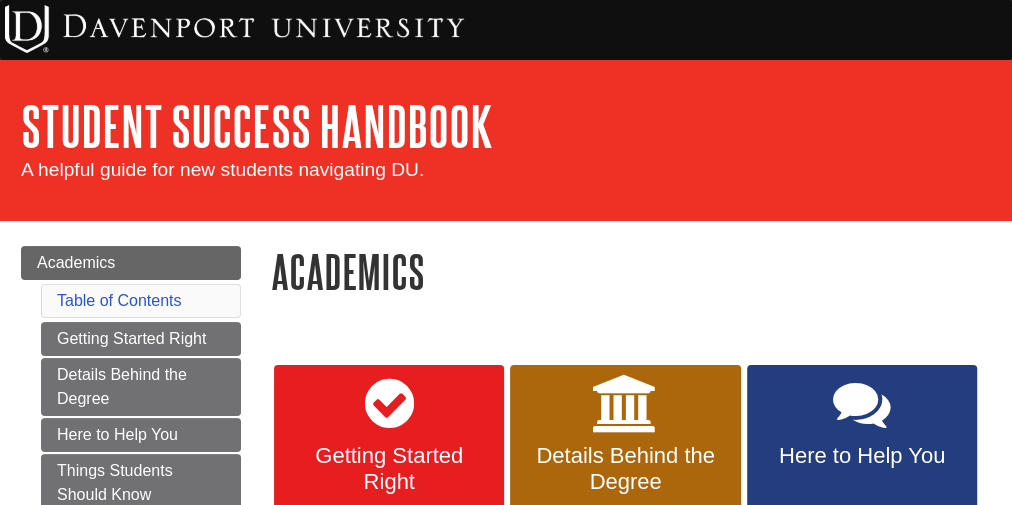 click on "Student Success Handbook" at bounding box center (506, 126) 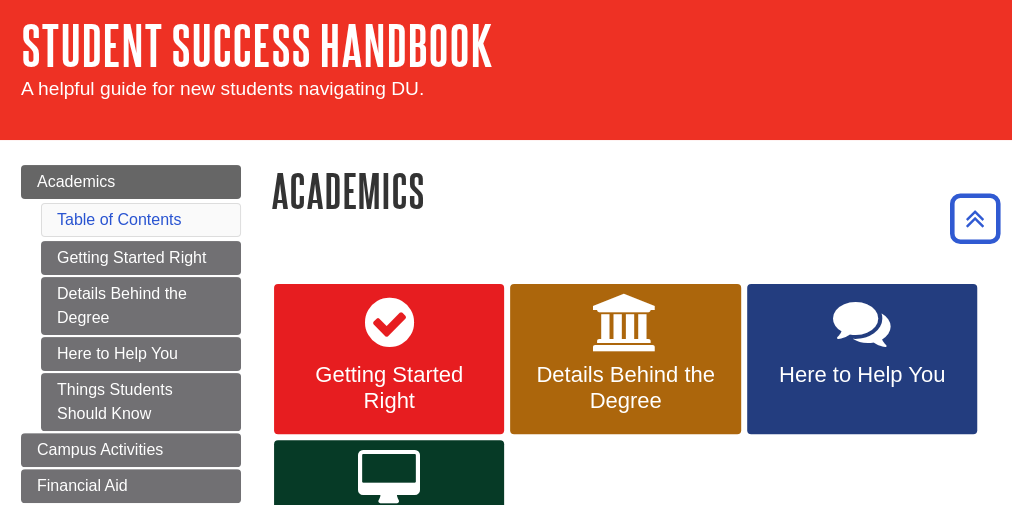 scroll, scrollTop: 0, scrollLeft: 0, axis: both 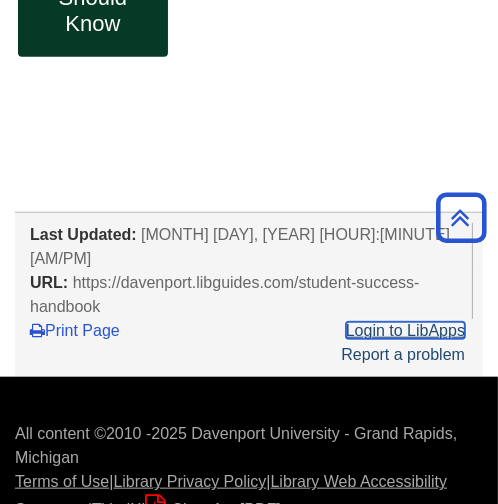 click on "Login to LibApps" at bounding box center (405, 330) 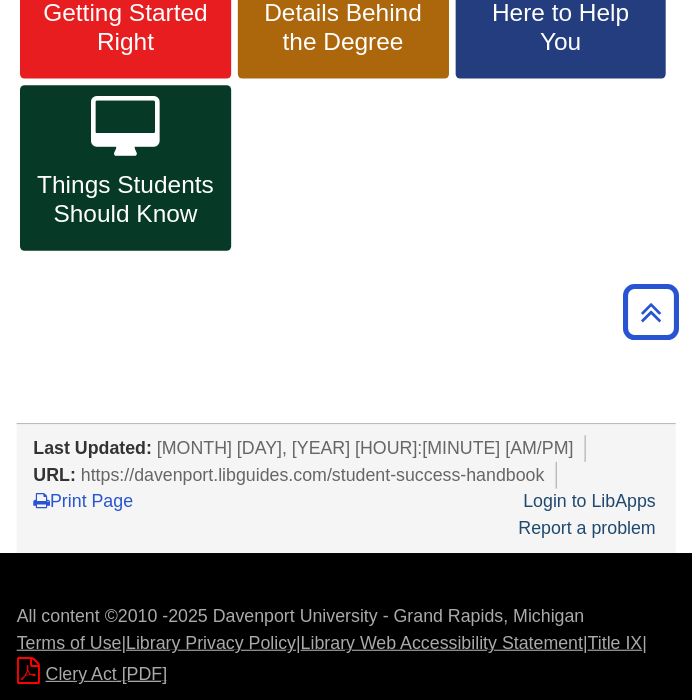 scroll, scrollTop: 436, scrollLeft: 0, axis: vertical 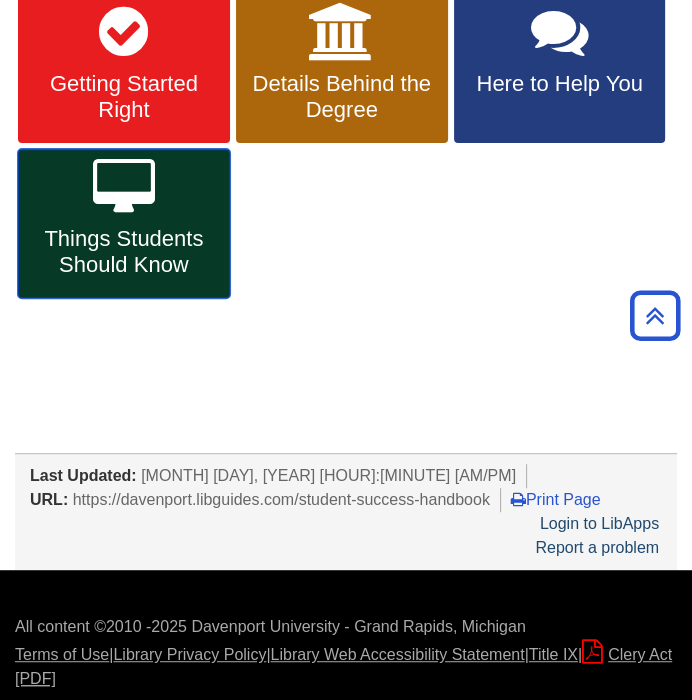 drag, startPoint x: 414, startPoint y: 7, endPoint x: 225, endPoint y: 264, distance: 319.0141 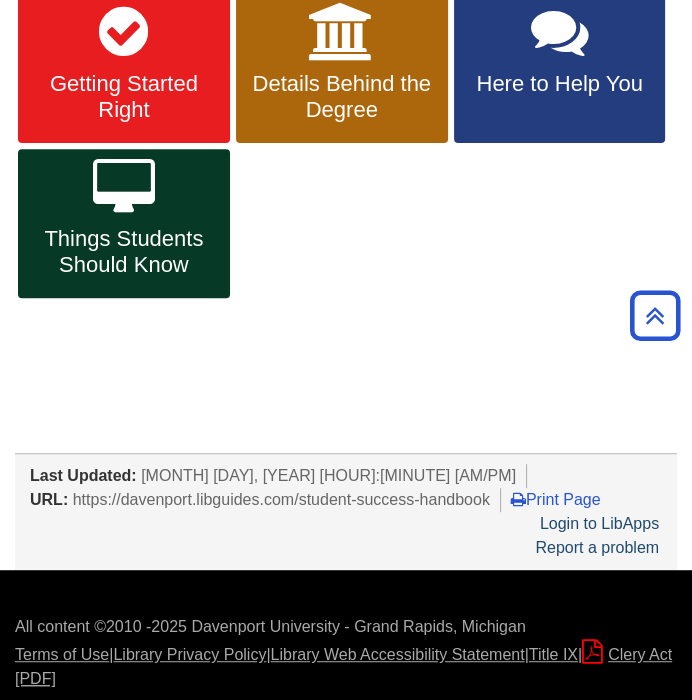 scroll, scrollTop: 0, scrollLeft: 0, axis: both 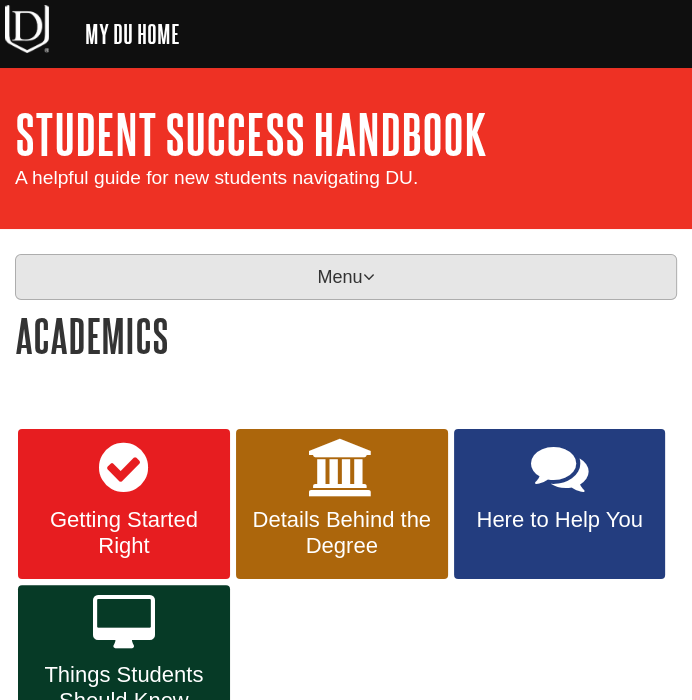 click on "Menu" at bounding box center (346, 277) 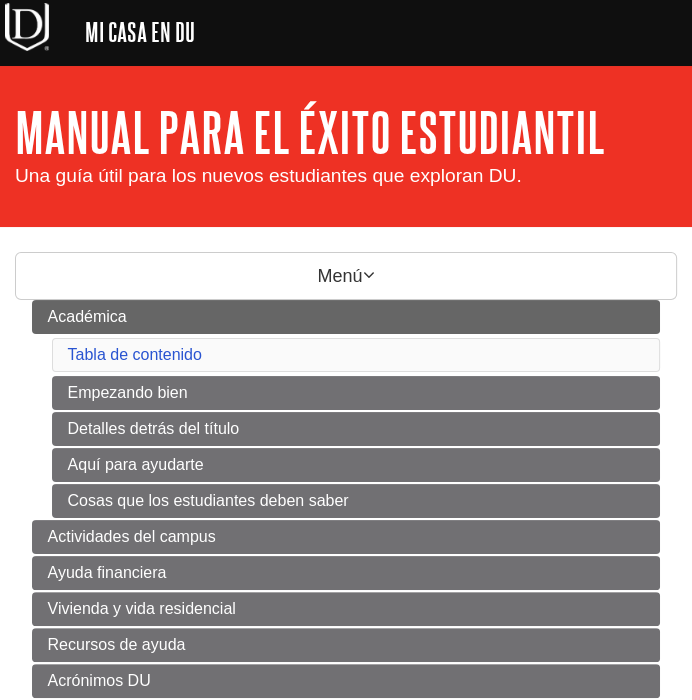 scroll, scrollTop: 0, scrollLeft: 0, axis: both 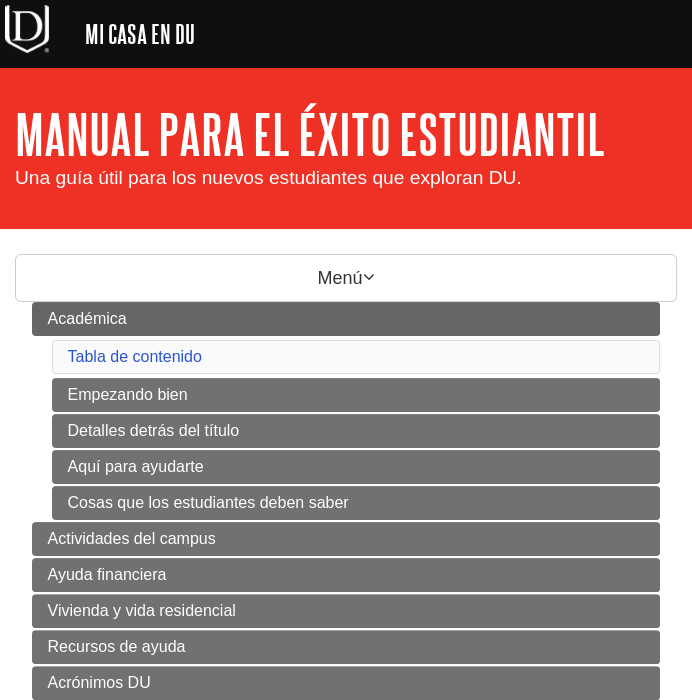 click on "Menú
Académica
Tabla de contenido
Empezando bien
Detalles detrás del título
Aquí para ayudarte
Cosas que los estudiantes deben saber
Actividades del campus
Ayuda financiera
Vivienda y vida residencial
Recursos de ayuda
Acrónimos DU
¿Preguntas?" at bounding box center (346, 505) 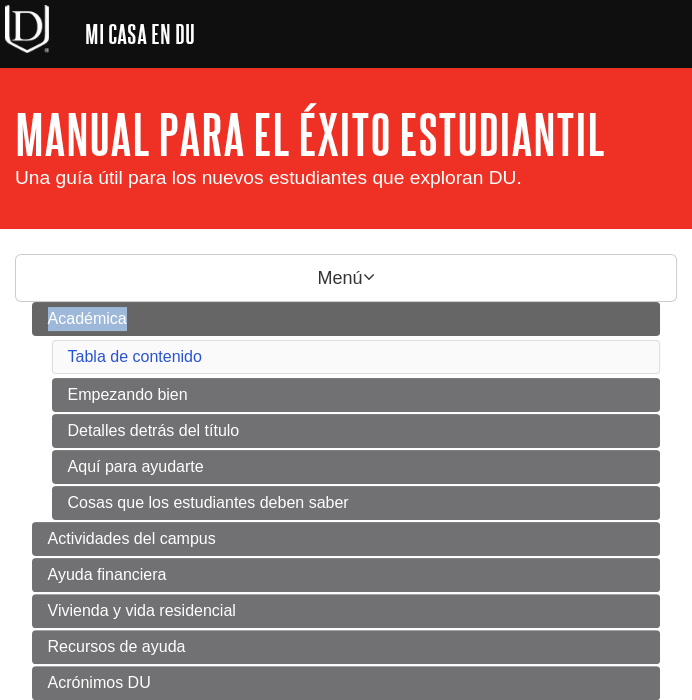 click on "Menú
Académica
Tabla de contenido
Empezando bien
Detalles detrás del título
Aquí para ayudarte
Cosas que los estudiantes deben saber
Actividades del campus
Ayuda financiera
Vivienda y vida residencial
Recursos de ayuda
Acrónimos DU
¿Preguntas?" at bounding box center (346, 505) 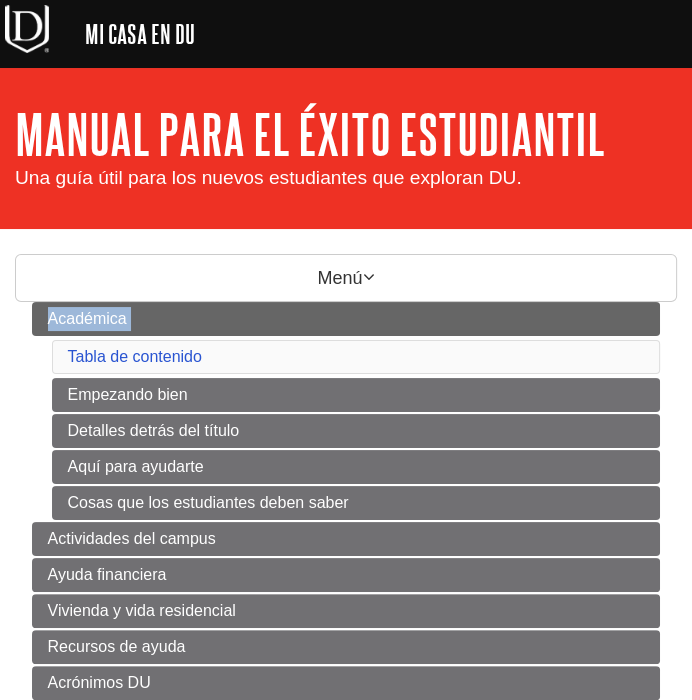 click on "Menú
Académica
Tabla de contenido
Empezando bien
Detalles detrás del título
Aquí para ayudarte
Cosas que los estudiantes deben saber
Actividades del campus
Ayuda financiera
Vivienda y vida residencial
Recursos de ayuda
Acrónimos DU
¿Preguntas?" at bounding box center [346, 505] 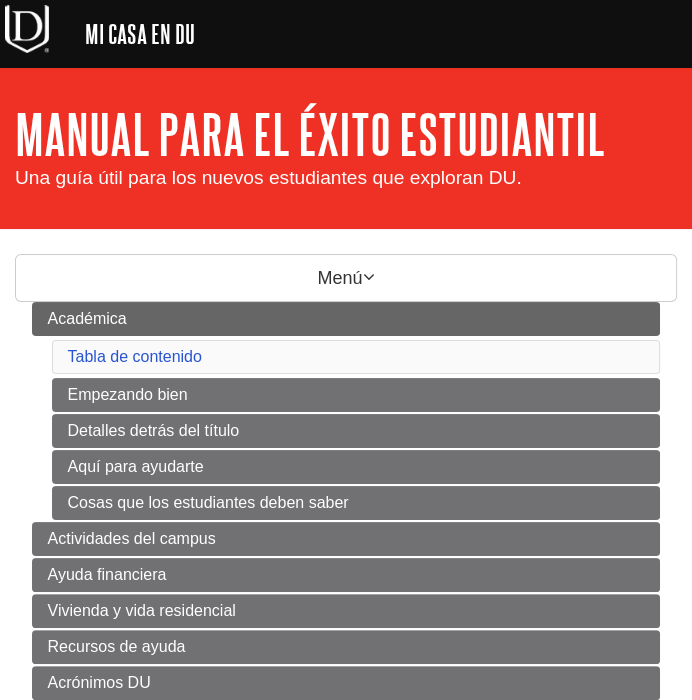 click on "Académica
Tabla de contenido
Empezando bien
Detalles detrás del título
Aquí para ayudarte
Cosas que los estudiantes deben saber
Actividades del campus
Ayuda financiera
Vivienda y vida residencial
Recursos de ayuda
Acrónimos DU
¿Preguntas?" at bounding box center [346, 519] 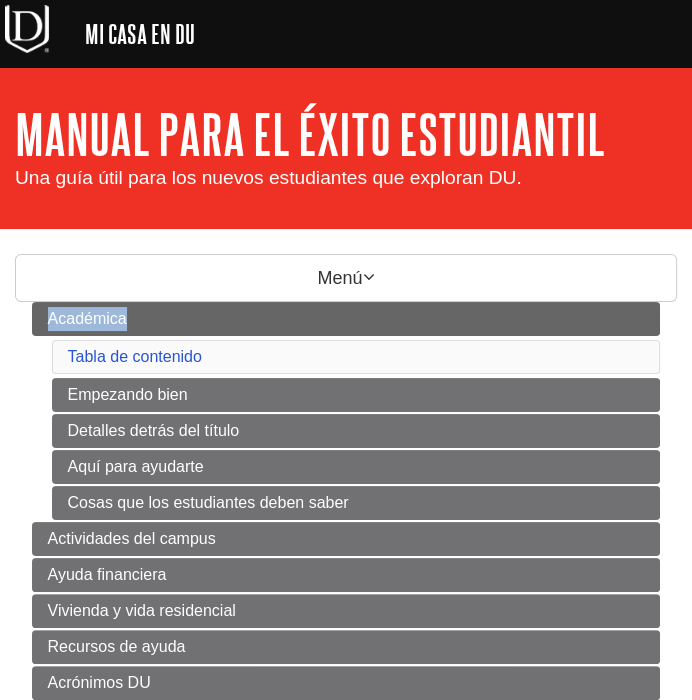 click on "Académica
Tabla de contenido
Empezando bien
Detalles detrás del título
Aquí para ayudarte
Cosas que los estudiantes deben saber
Actividades del campus
Ayuda financiera
Vivienda y vida residencial
Recursos de ayuda
Acrónimos DU
¿Preguntas?" at bounding box center (346, 519) 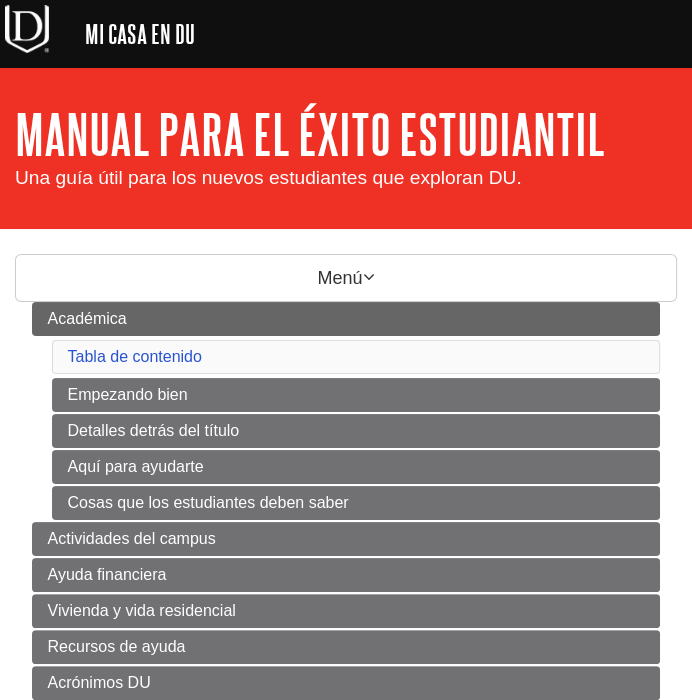 click on "Académica
Tabla de contenido
Empezando bien
Detalles detrás del título
Aquí para ayudarte
Cosas que los estudiantes deben saber" at bounding box center (346, 411) 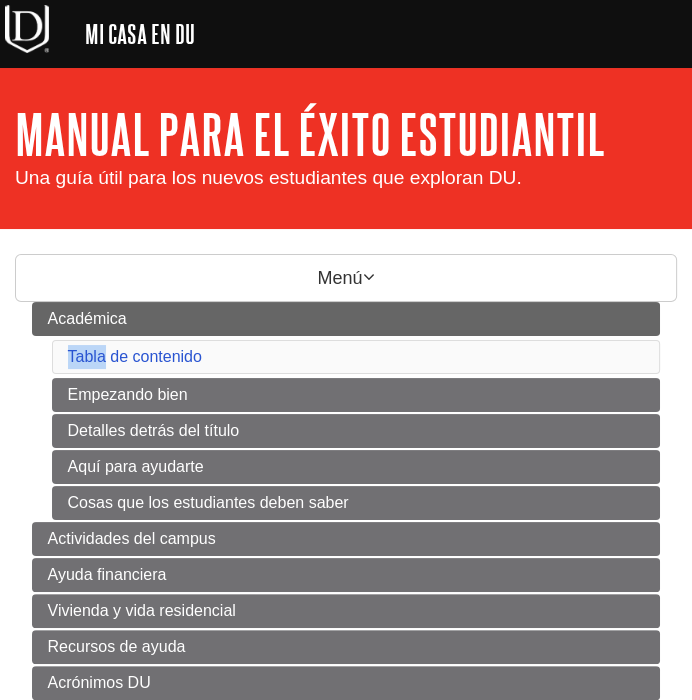 click on "Académica
Tabla de contenido
Empezando bien
Detalles detrás del título
Aquí para ayudarte
Cosas que los estudiantes deben saber" at bounding box center [346, 411] 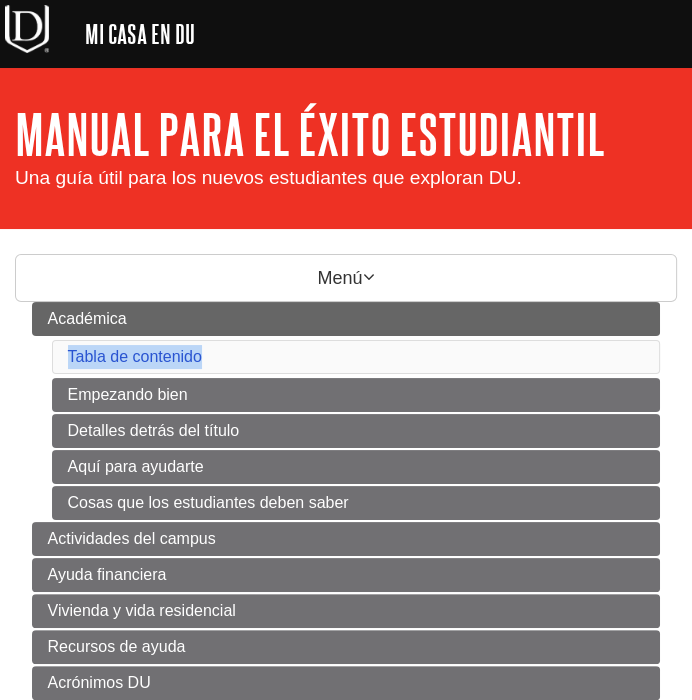 click on "Académica
Tabla de contenido
Empezando bien
Detalles detrás del título
Aquí para ayudarte
Cosas que los estudiantes deben saber" at bounding box center [346, 411] 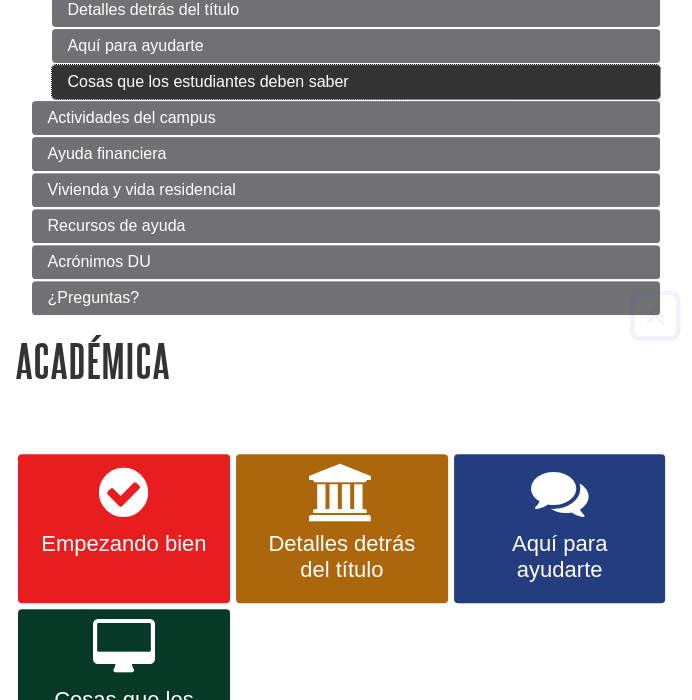 scroll, scrollTop: 422, scrollLeft: 0, axis: vertical 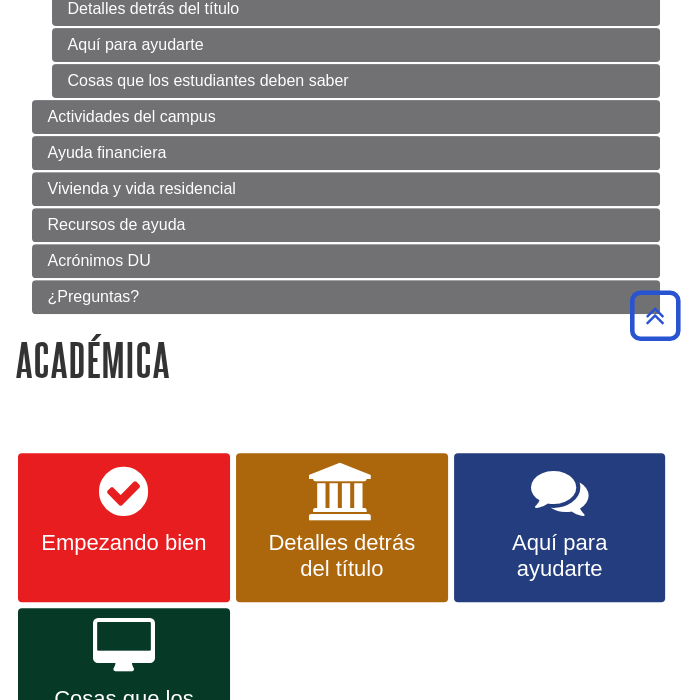click on "Empezando bien
Detalles detrás del título
Aquí para ayudarte
Cosas que los estudiantes deben saber" at bounding box center [346, 619] 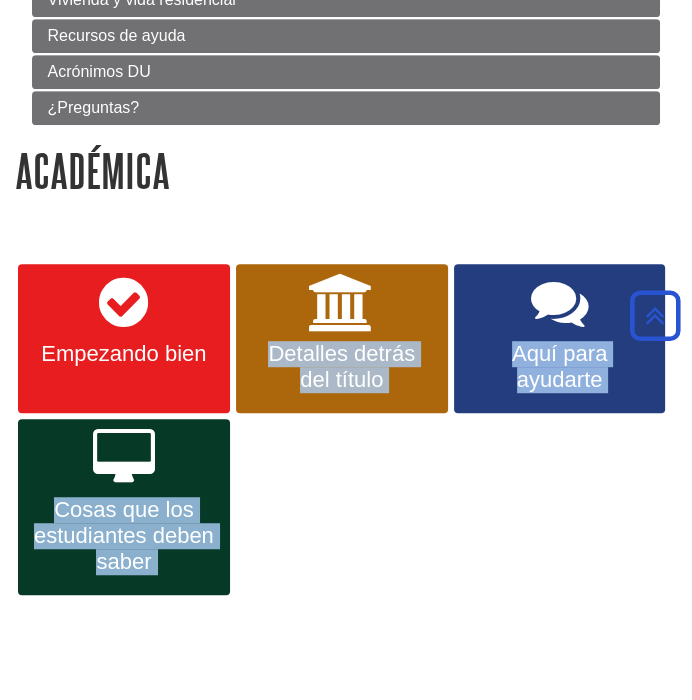 scroll, scrollTop: 767, scrollLeft: 0, axis: vertical 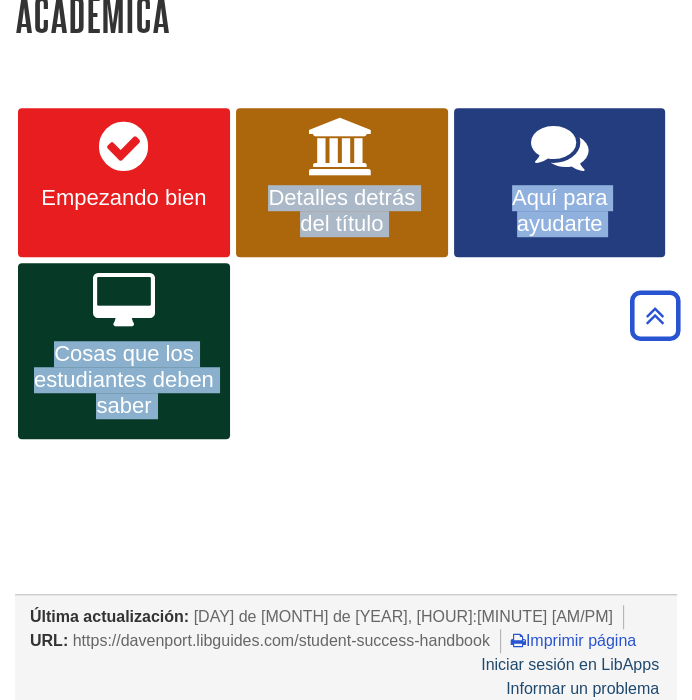 drag, startPoint x: 232, startPoint y: 492, endPoint x: 462, endPoint y: 466, distance: 231.4649 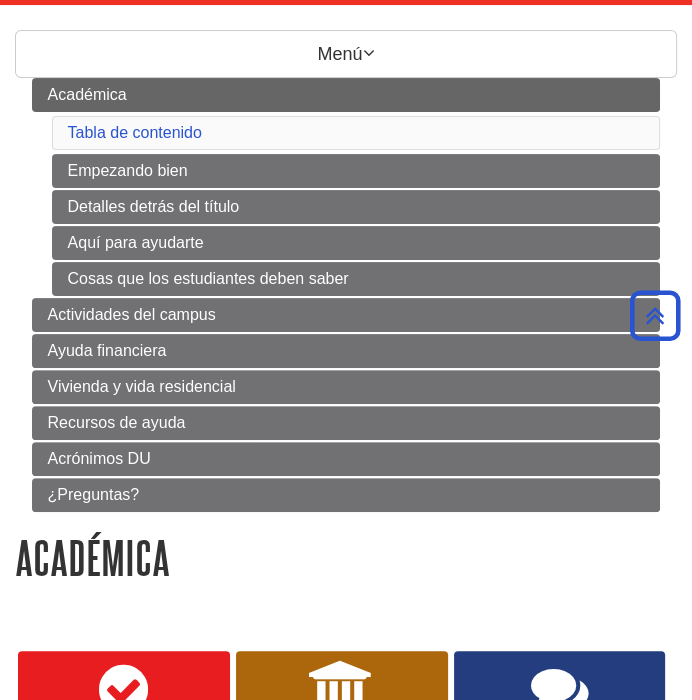 scroll, scrollTop: 220, scrollLeft: 0, axis: vertical 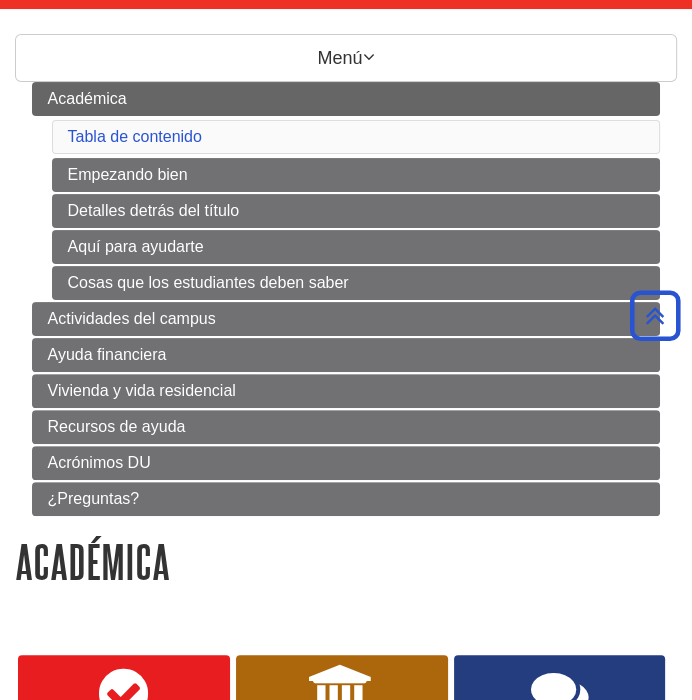 click on "Académica
Tabla de contenido
Empezando bien
Detalles detrás del título
Aquí para ayudarte
Cosas que los estudiantes deben saber" at bounding box center [346, 191] 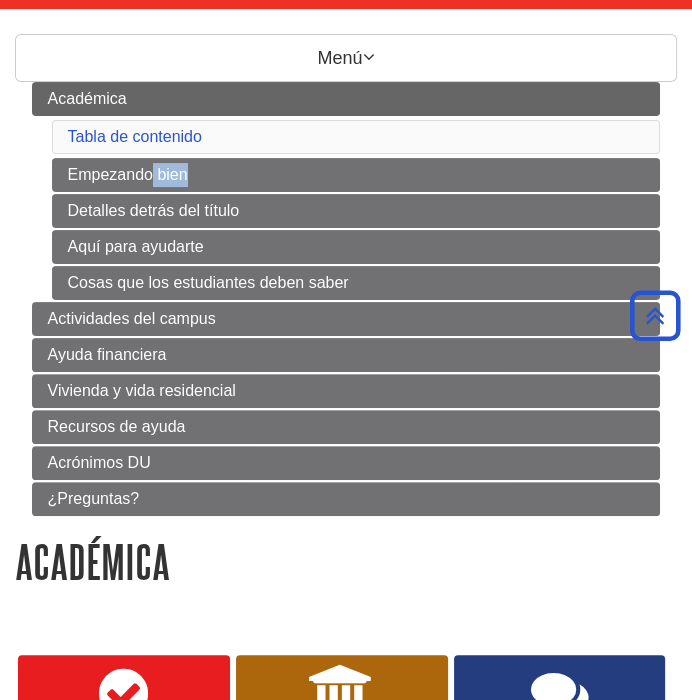 click on "Académica
Tabla de contenido
Empezando bien
Detalles detrás del título
Aquí para ayudarte
Cosas que los estudiantes deben saber" at bounding box center (346, 191) 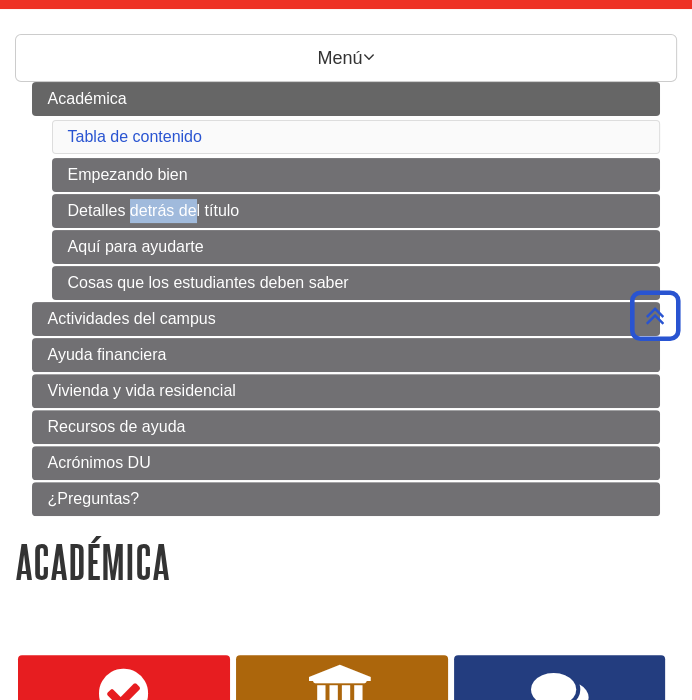 click on "Académica
Tabla de contenido
Empezando bien
Detalles detrás del título
Aquí para ayudarte
Cosas que los estudiantes deben saber
Actividades del campus
Ayuda financiera
Vivienda y vida residencial
Recursos de ayuda
Acrónimos DU
¿Preguntas?" at bounding box center [346, 299] 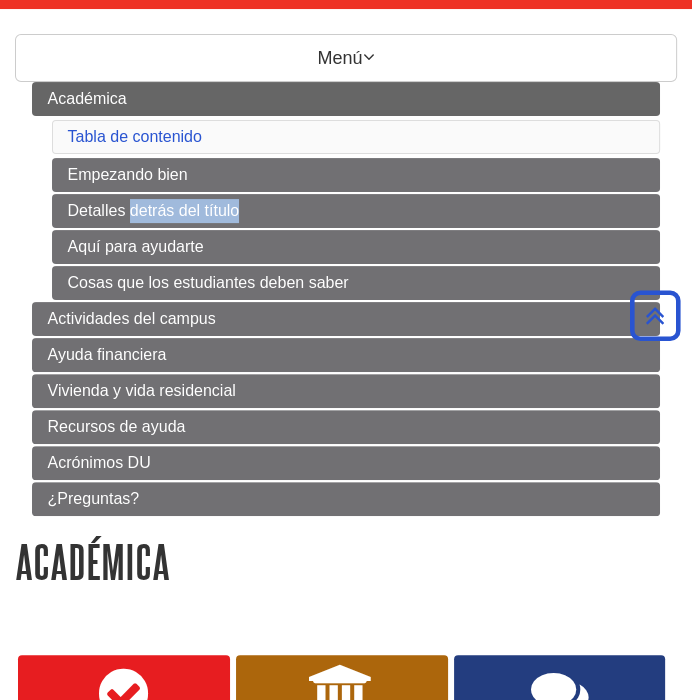 click on "Académica
Tabla de contenido
Empezando bien
Detalles detrás del título
Aquí para ayudarte
Cosas que los estudiantes deben saber
Actividades del campus
Ayuda financiera
Vivienda y vida residencial
Recursos de ayuda
Acrónimos DU
¿Preguntas?" at bounding box center (346, 299) 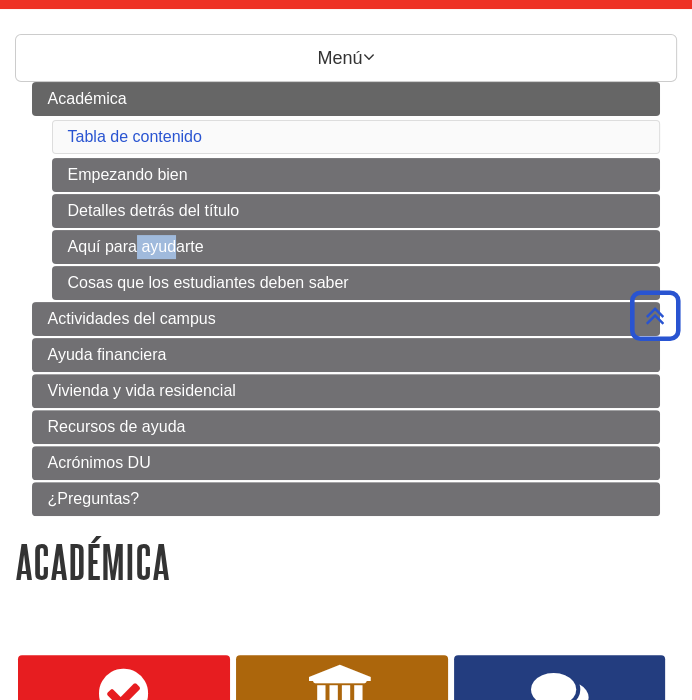 click on "Académica
Tabla de contenido
Empezando bien
Detalles detrás del título
Aquí para ayudarte
Cosas que los estudiantes deben saber" at bounding box center [346, 191] 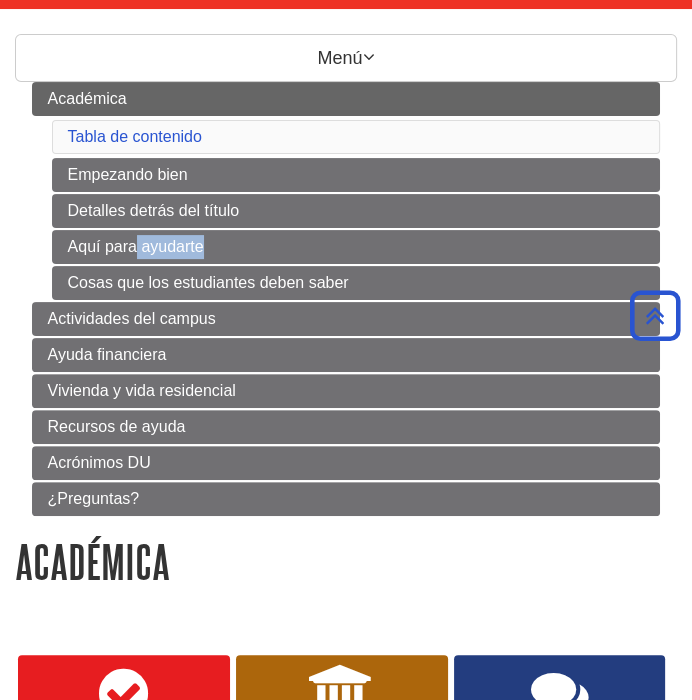 click on "Académica
Tabla de contenido
Empezando bien
Detalles detrás del título
Aquí para ayudarte
Cosas que los estudiantes deben saber" at bounding box center [346, 191] 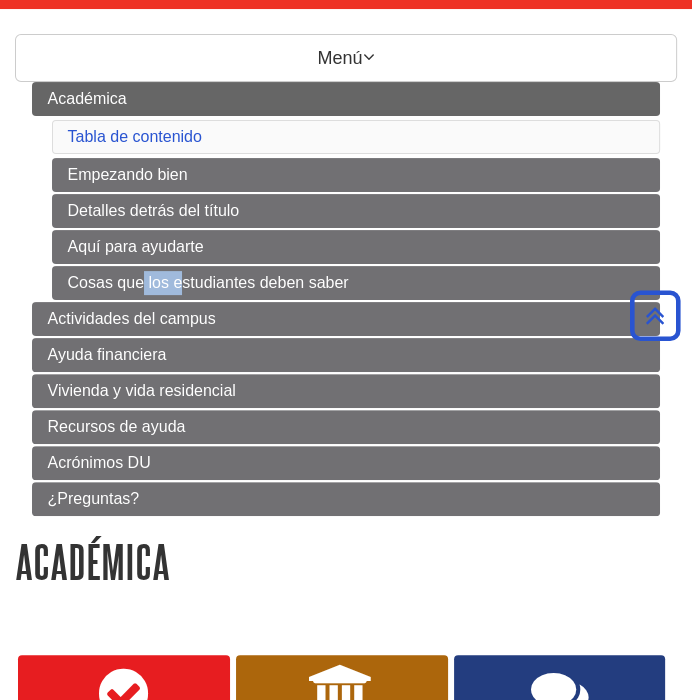 click on "Académica
Tabla de contenido
Empezando bien
Detalles detrás del título
Aquí para ayudarte
Cosas que los estudiantes deben saber" at bounding box center (346, 191) 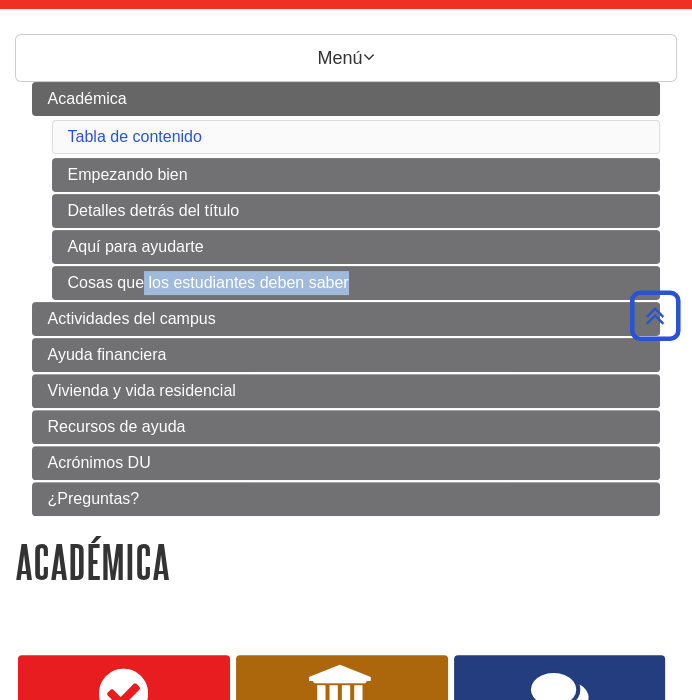 click on "Académica
Tabla de contenido
Empezando bien
Detalles detrás del título
Aquí para ayudarte
Cosas que los estudiantes deben saber" at bounding box center (346, 191) 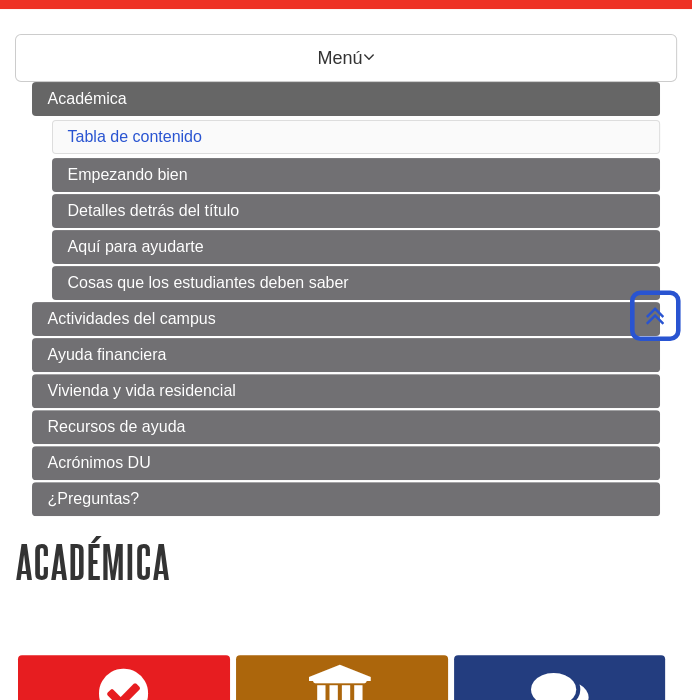 click on "Académica
Tabla de contenido
Empezando bien
Detalles detrás del título
Aquí para ayudarte
Cosas que los estudiantes deben saber" at bounding box center [346, 191] 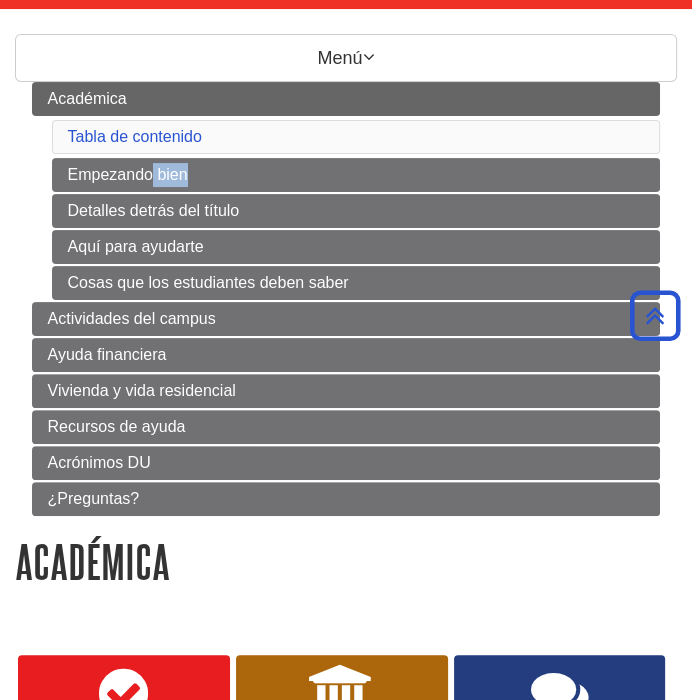 click on "Académica
Tabla de contenido
Empezando bien
Detalles detrás del título
Aquí para ayudarte
Cosas que los estudiantes deben saber" at bounding box center (346, 191) 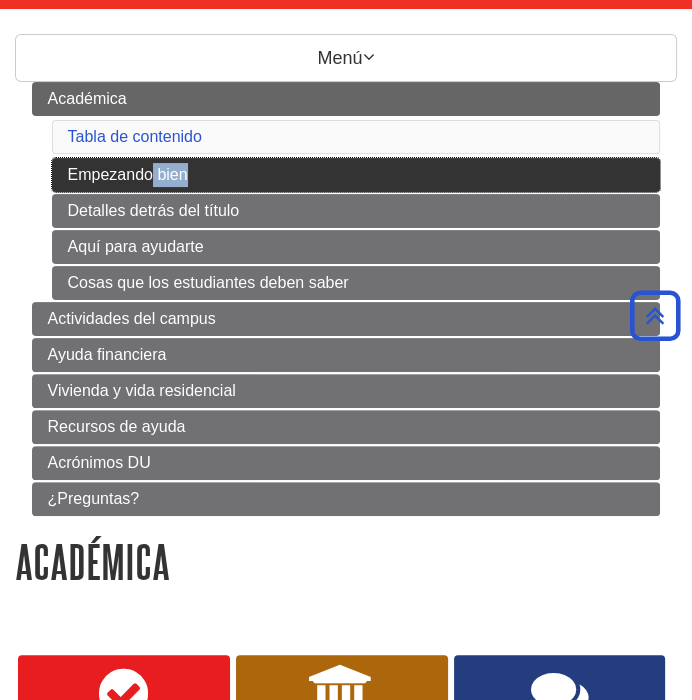 click on "Empezando bien" at bounding box center [356, 175] 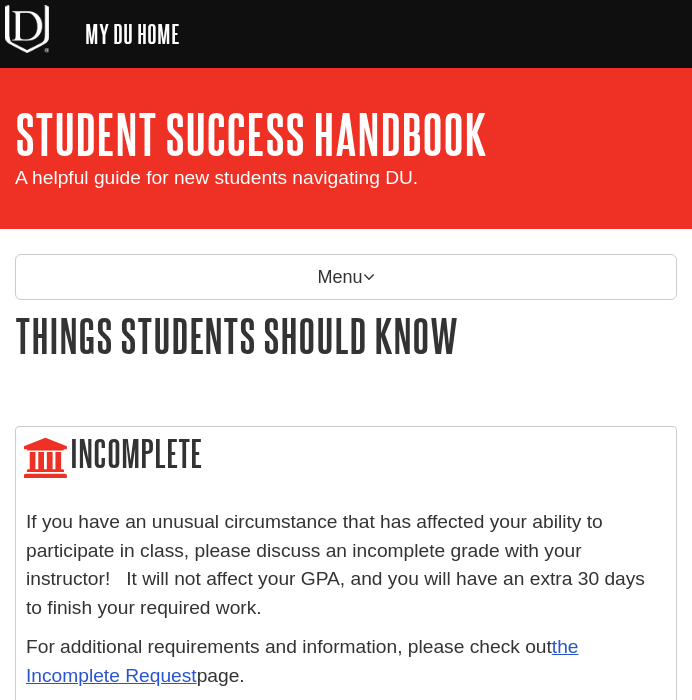 scroll, scrollTop: 0, scrollLeft: 0, axis: both 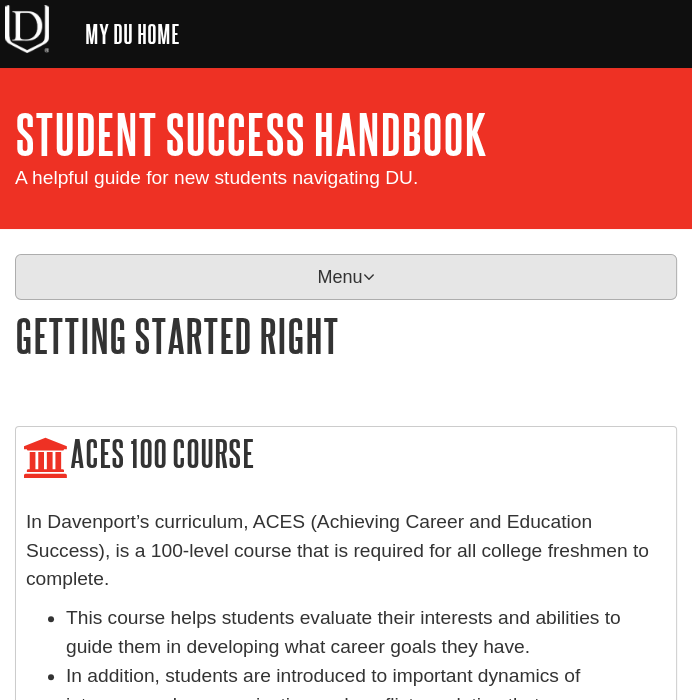 click on "Menu" at bounding box center [346, 277] 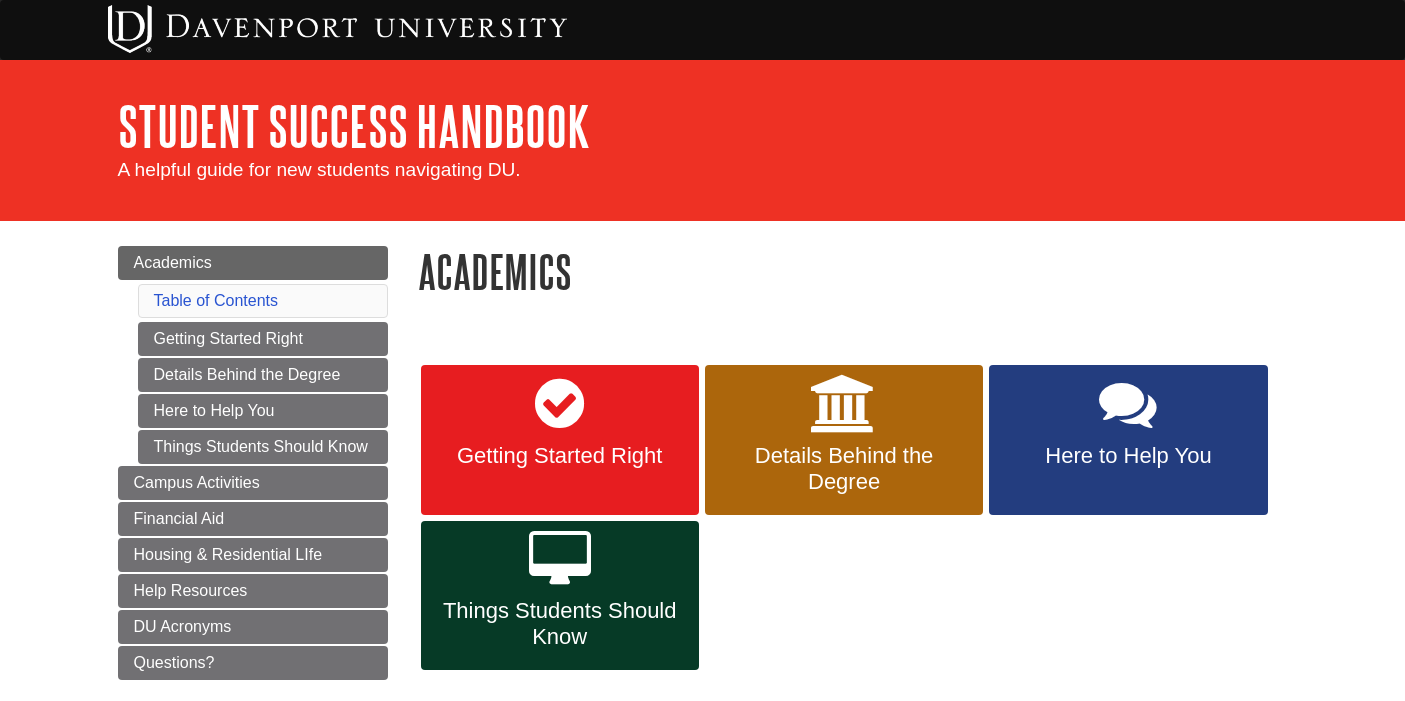 scroll, scrollTop: 0, scrollLeft: 0, axis: both 